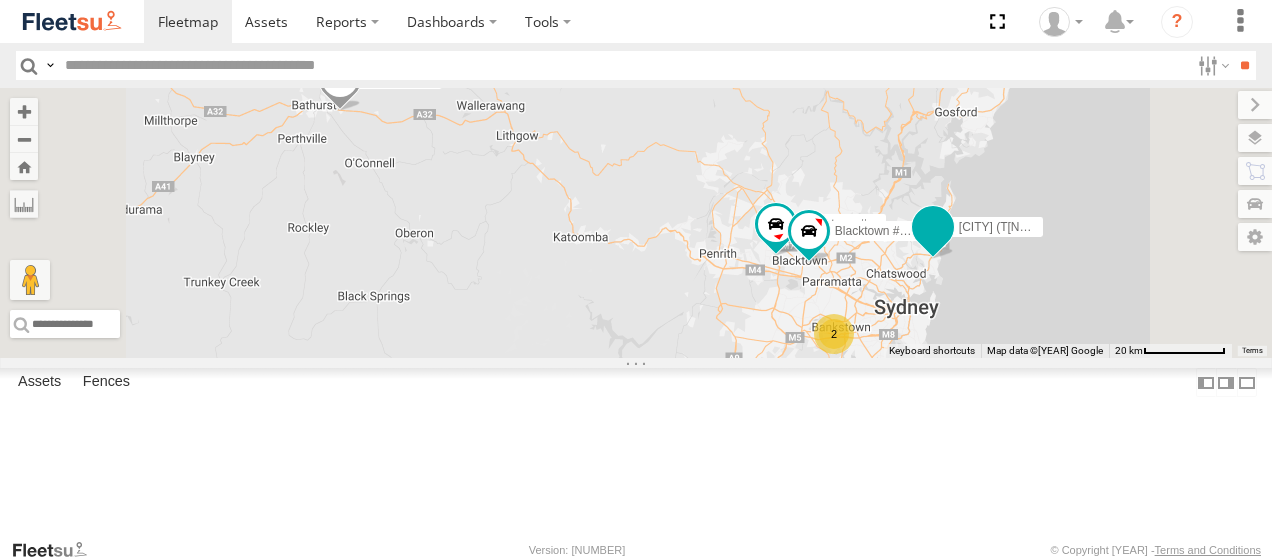 click at bounding box center [933, 227] 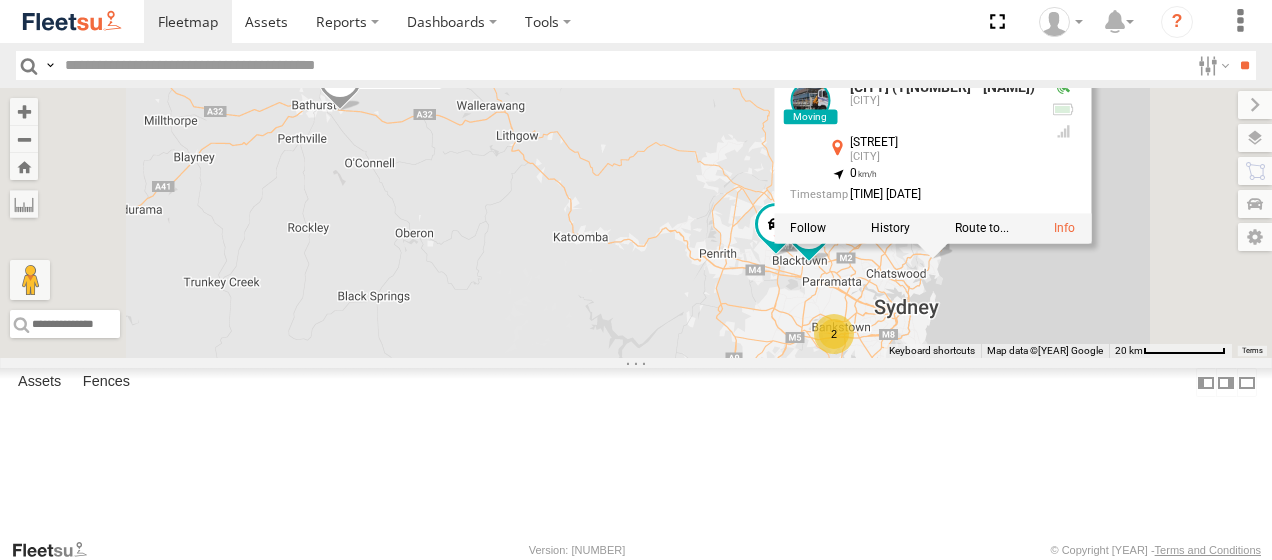 click at bounding box center (810, 100) 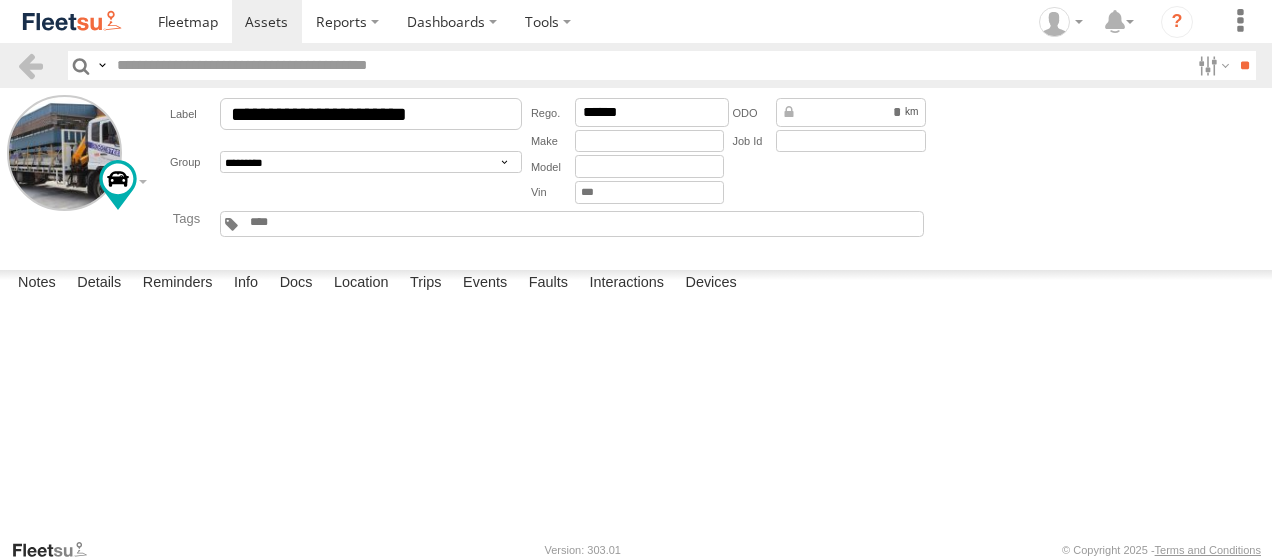 scroll, scrollTop: 0, scrollLeft: 0, axis: both 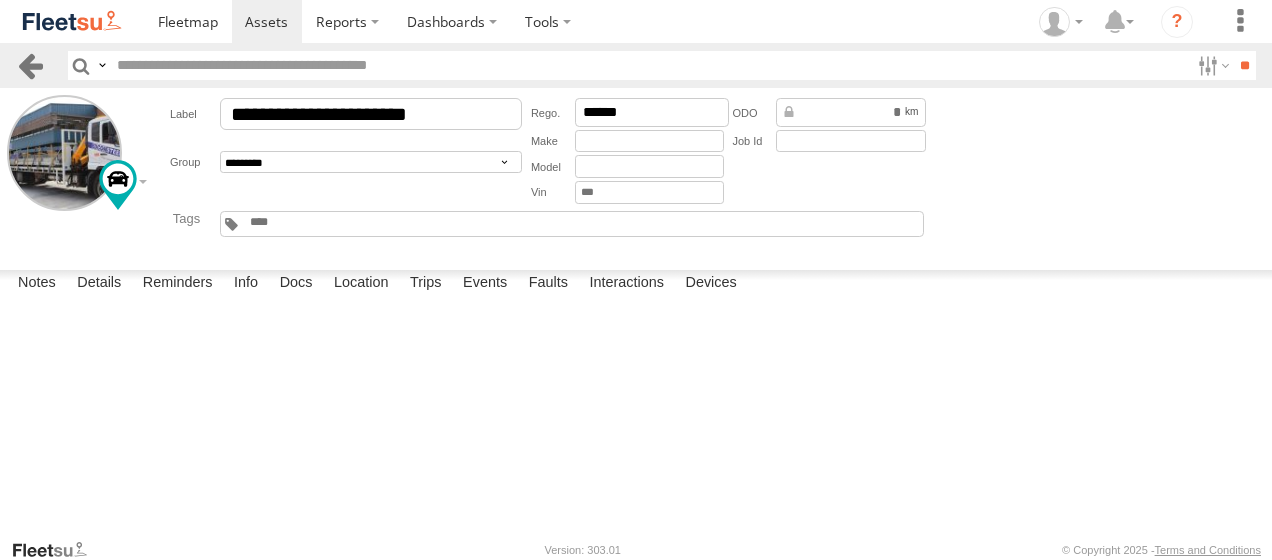 drag, startPoint x: 26, startPoint y: 60, endPoint x: 30, endPoint y: 72, distance: 12.649111 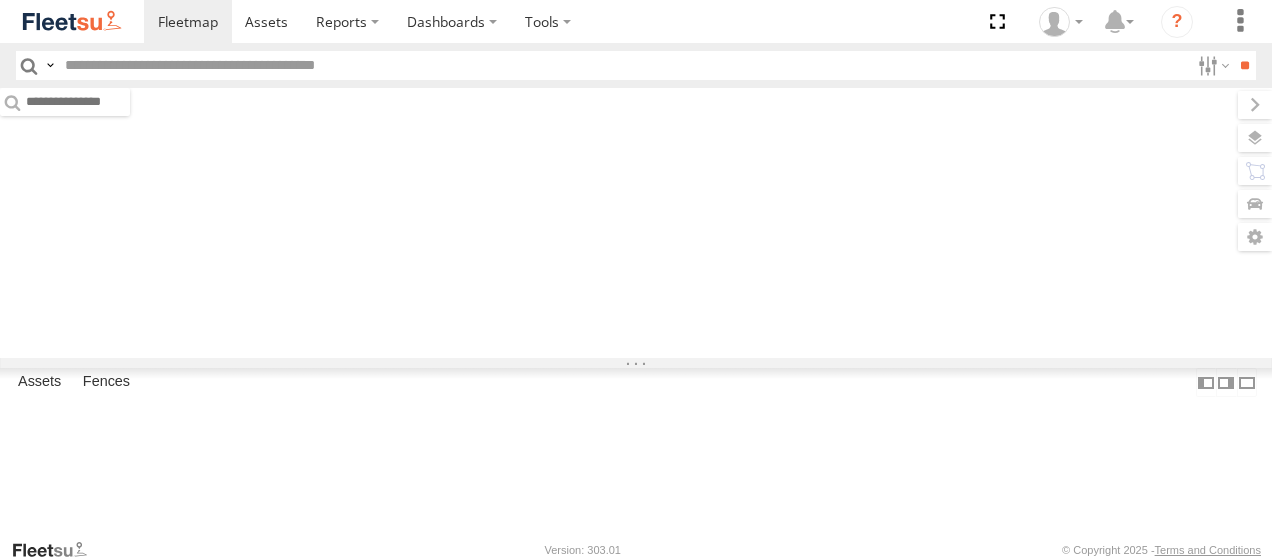 scroll, scrollTop: 0, scrollLeft: 0, axis: both 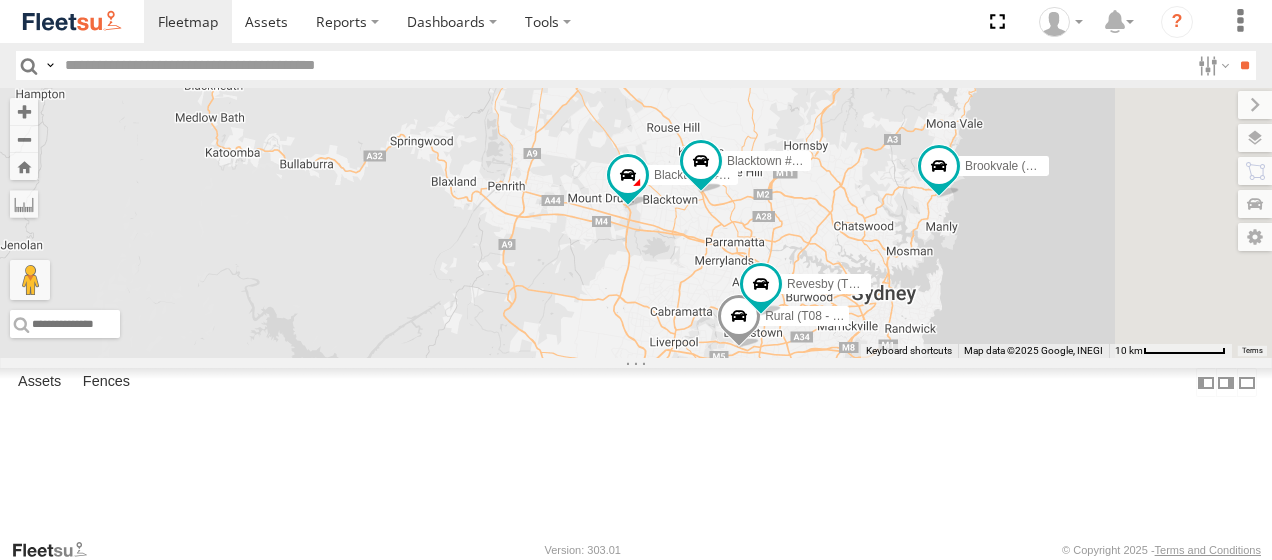 drag, startPoint x: 1067, startPoint y: 416, endPoint x: 882, endPoint y: 404, distance: 185.38878 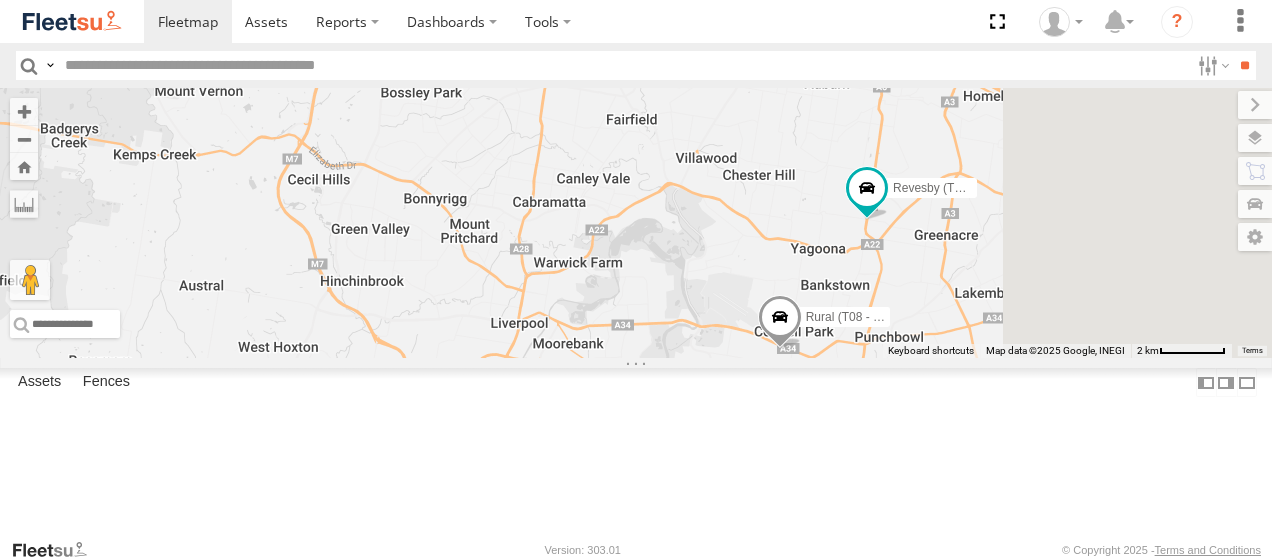 drag, startPoint x: 1026, startPoint y: 414, endPoint x: 801, endPoint y: 266, distance: 269.31207 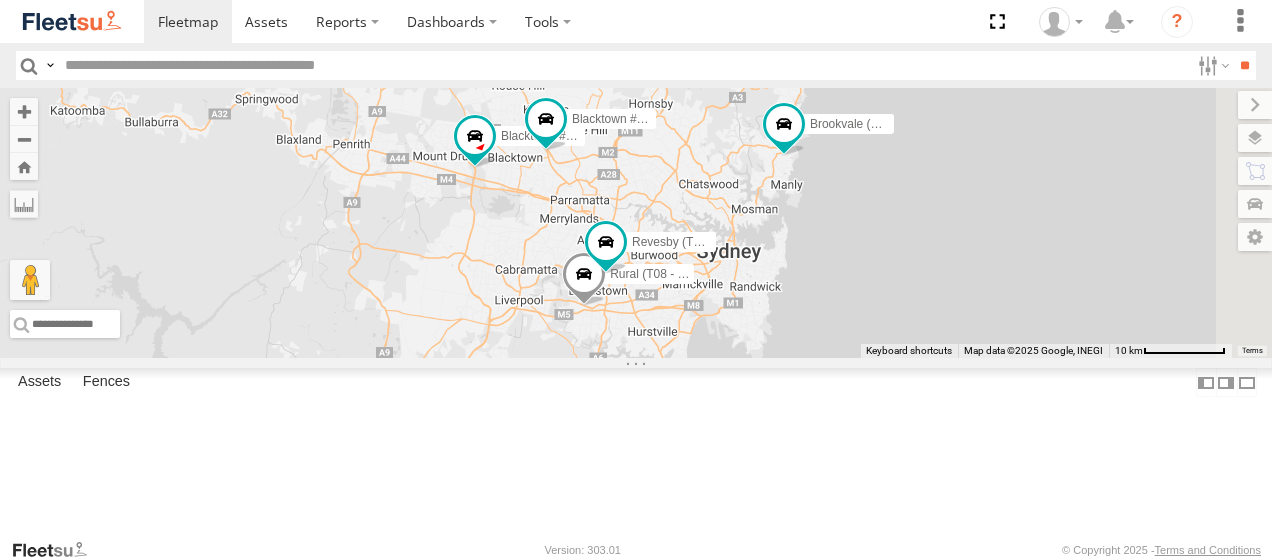 drag, startPoint x: 944, startPoint y: 320, endPoint x: 677, endPoint y: 336, distance: 267.47897 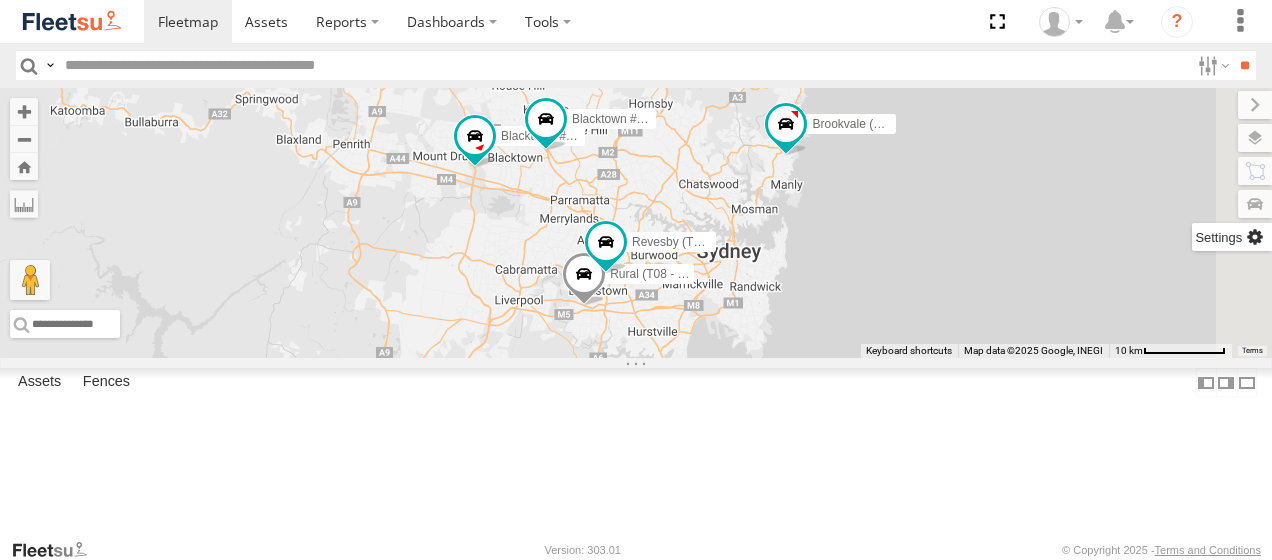click at bounding box center [1232, 237] 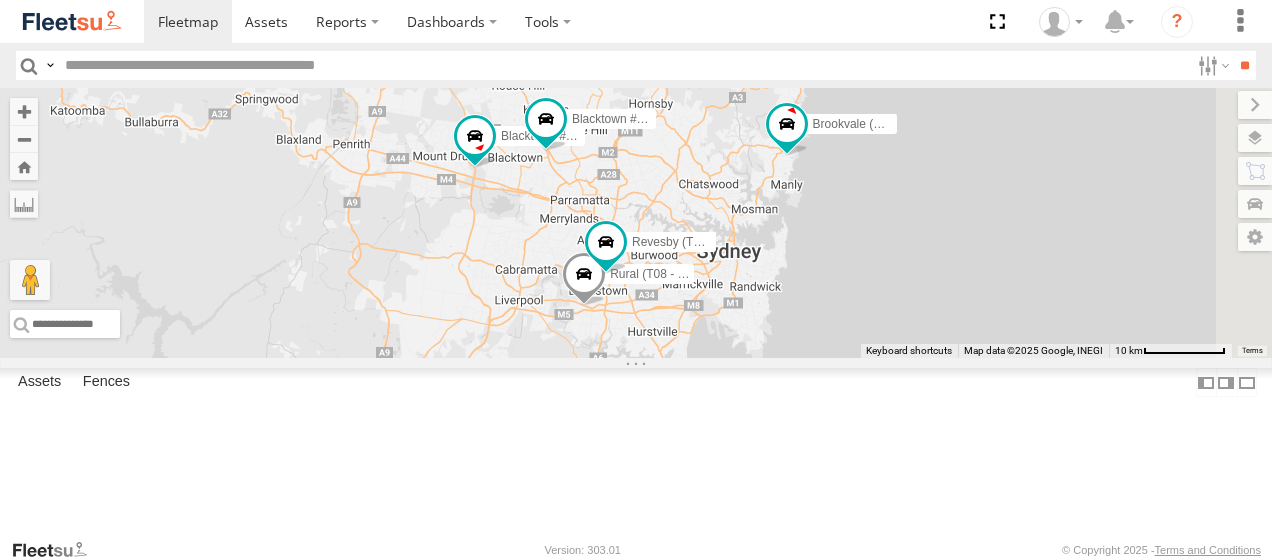 click at bounding box center (0, 0) 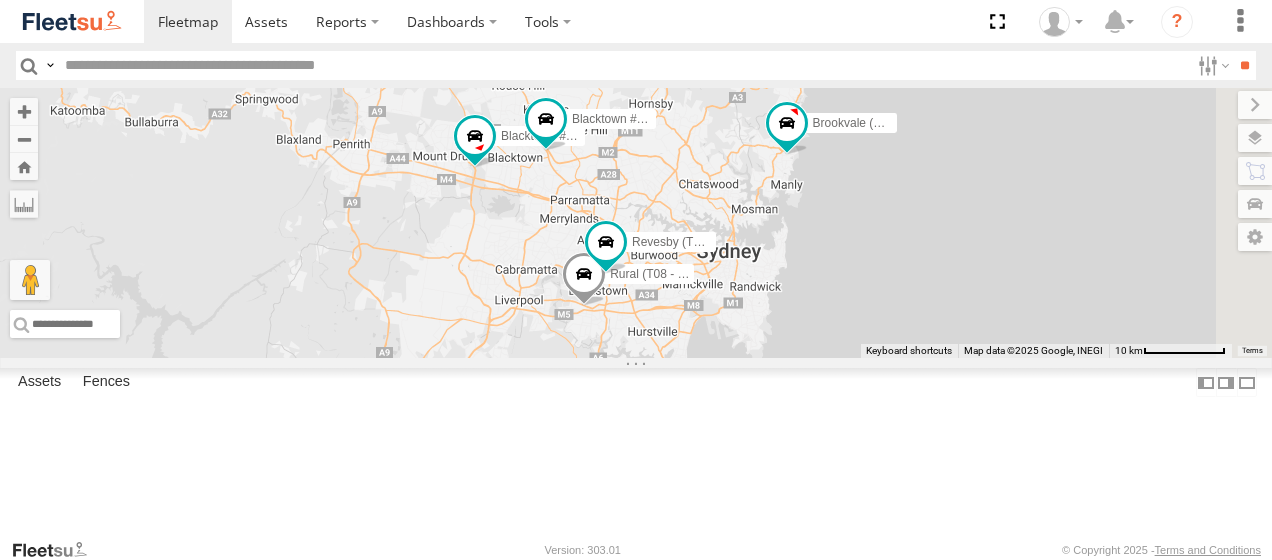 click on "Asset
Group" at bounding box center [0, 0] 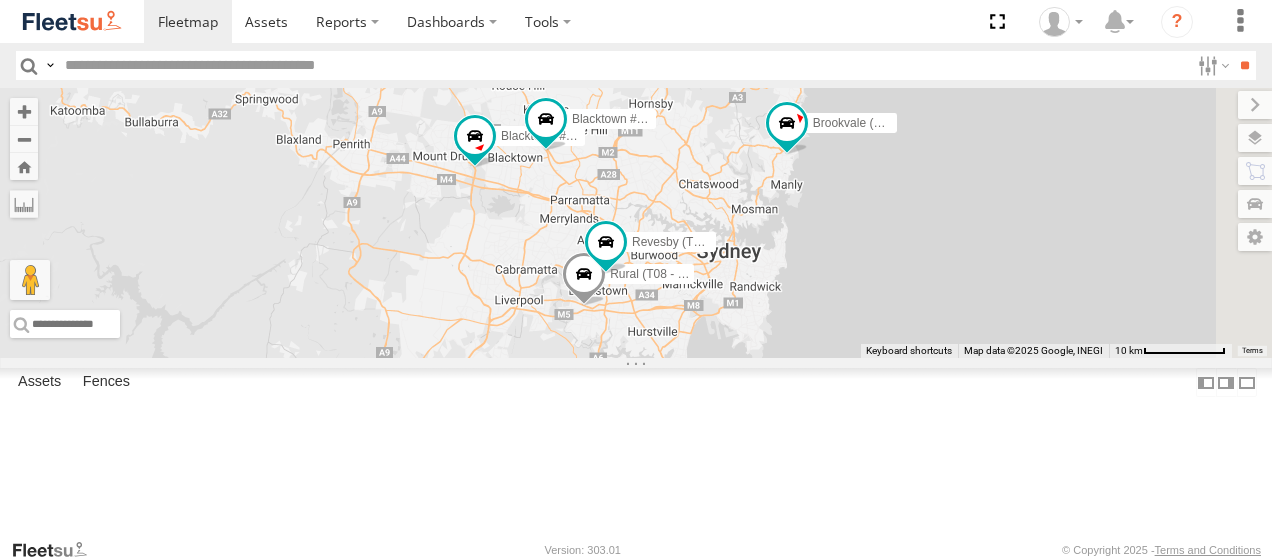 click at bounding box center [0, 0] 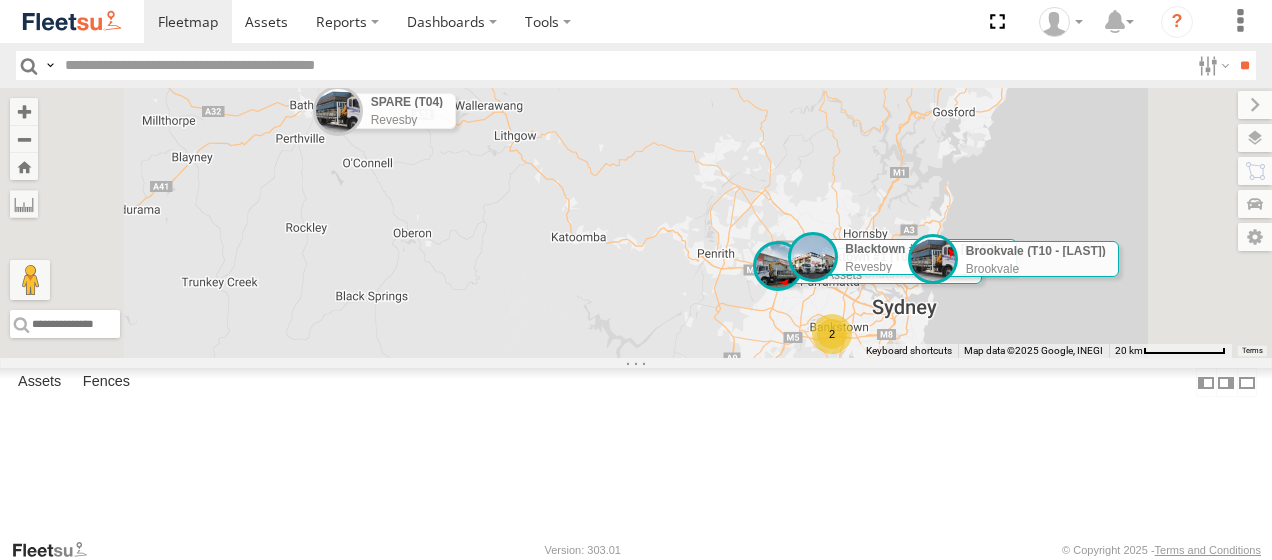 click on "To navigate, press the arrow keys. Brookvale (T10 - Gary) Brookvale Blacktown #1 (T09 - Brian) All Assets Blacktown #2 (T05 - Tony) Revesby 2 SPARE (T04) Revesby" at bounding box center [636, 223] 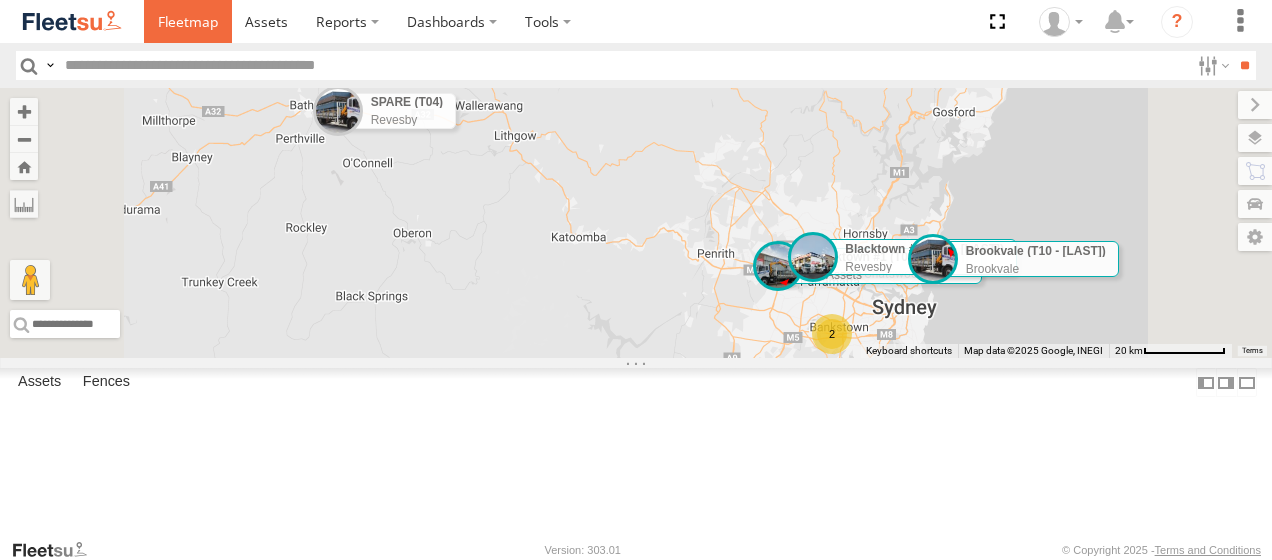 drag, startPoint x: 189, startPoint y: 19, endPoint x: 196, endPoint y: 49, distance: 30.805843 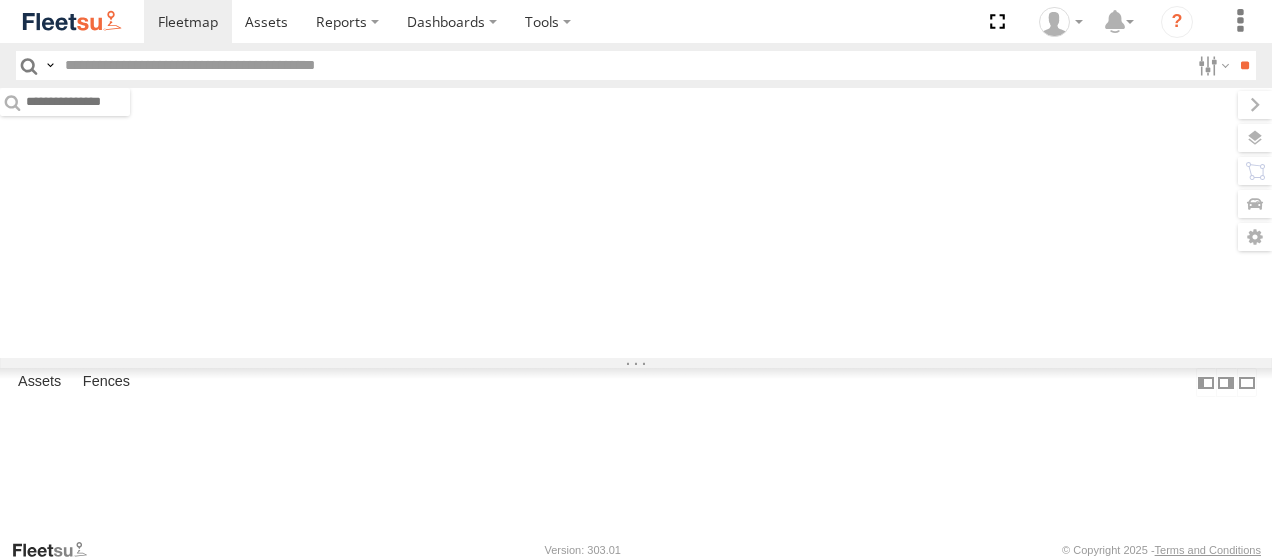 scroll, scrollTop: 0, scrollLeft: 0, axis: both 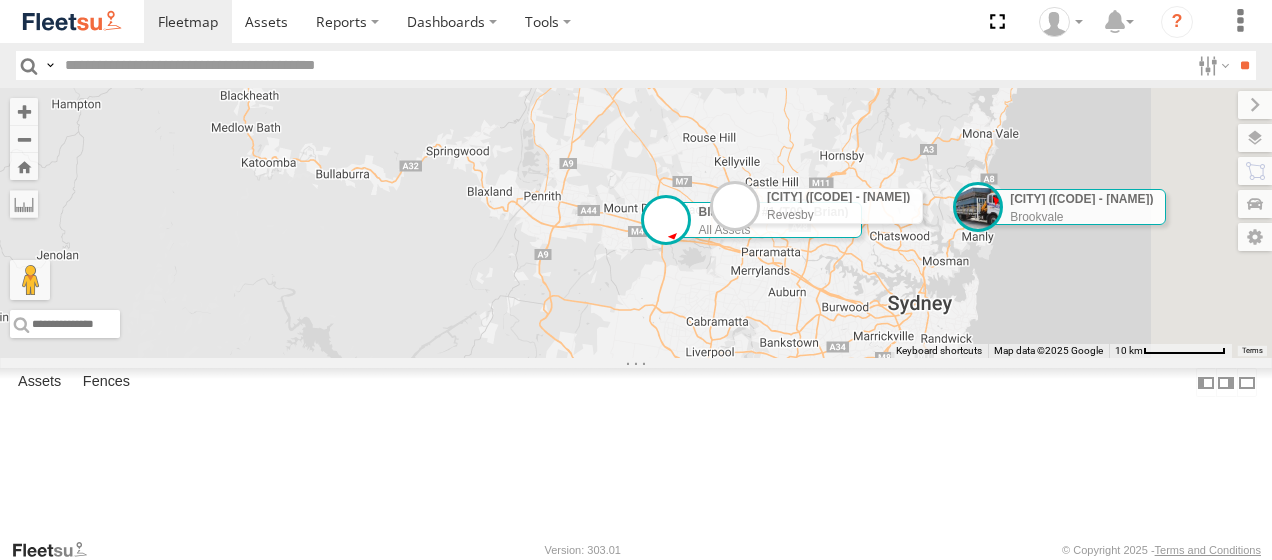 drag, startPoint x: 961, startPoint y: 434, endPoint x: 564, endPoint y: 336, distance: 408.91687 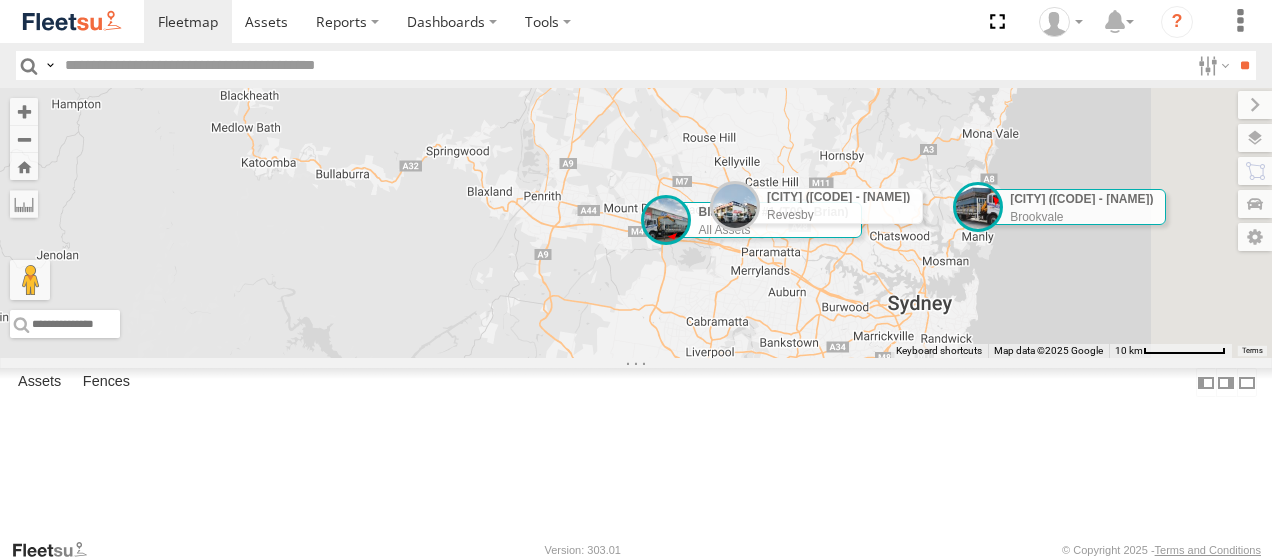 click on "To navigate, press the arrow keys. [CITY] (T10 - [PERSON]) [CITY] SPARE (T04) [CITY] [CITY] #1 (T09 - [PERSON]) All Assets [CITY] #2 (T05 - [PERSON]) [CITY]" at bounding box center [636, 223] 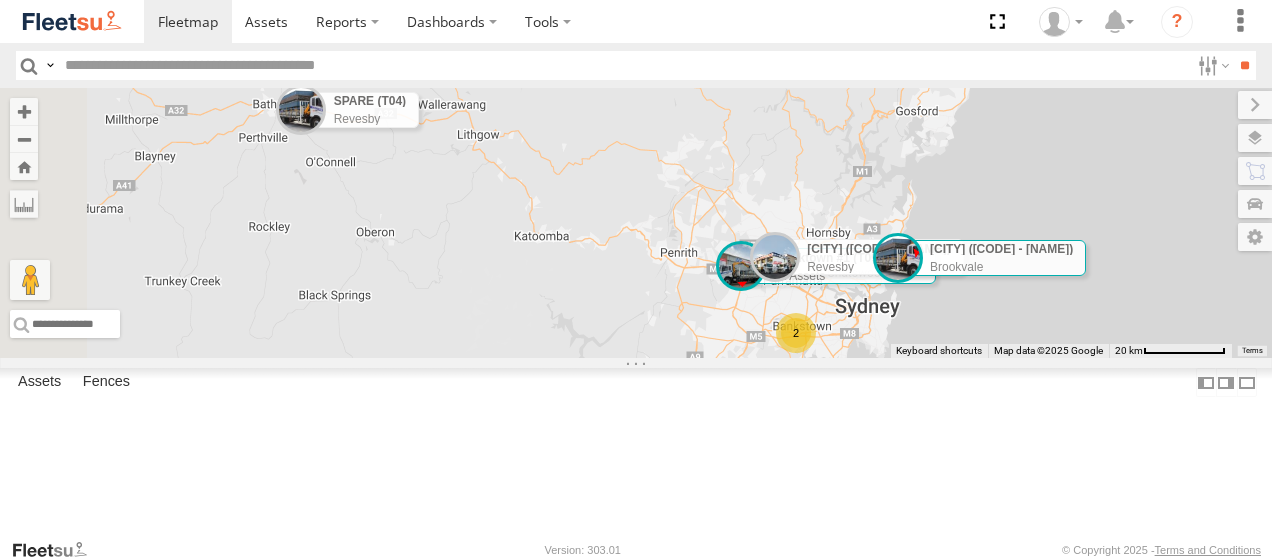 drag, startPoint x: 716, startPoint y: 368, endPoint x: 892, endPoint y: 384, distance: 176.72577 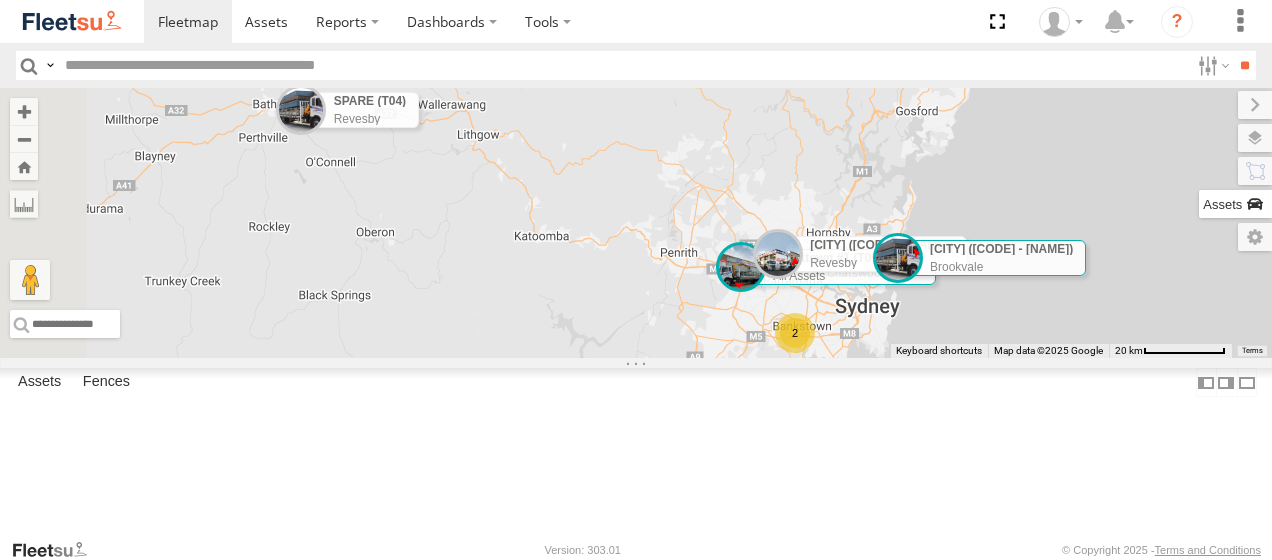 click at bounding box center [1235, 204] 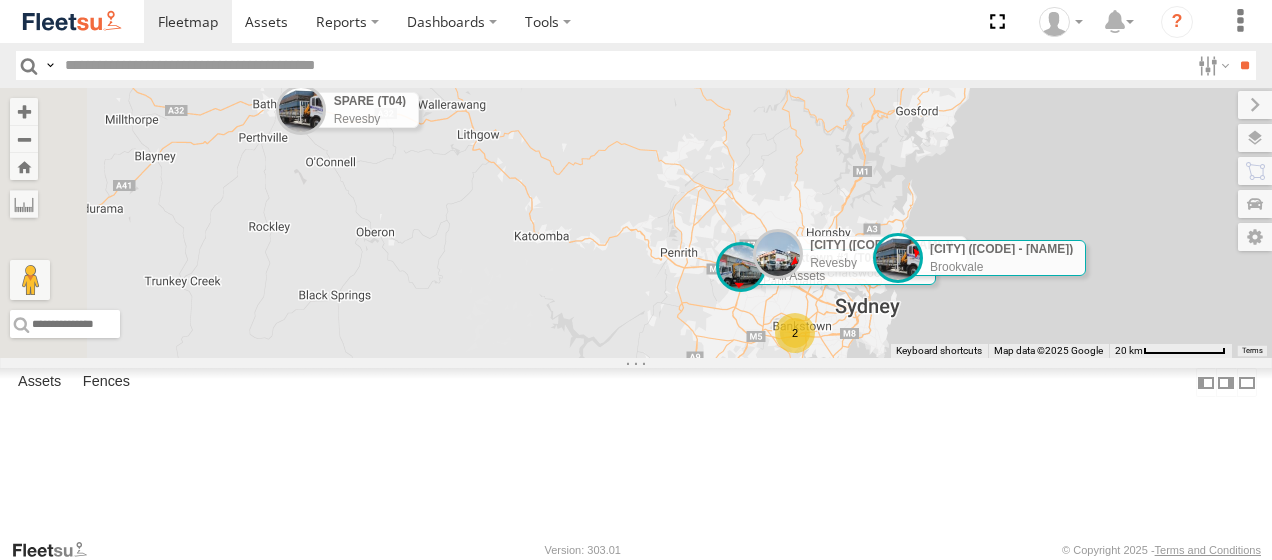 click on "To navigate, press the arrow keys. Brookvale (T10 - Gary) Brookvale SPARE (T04) Revesby Blacktown #1 (T09 - Brian) All Assets Blacktown #2 (T05 - Tony) Revesby 2" at bounding box center (636, 223) 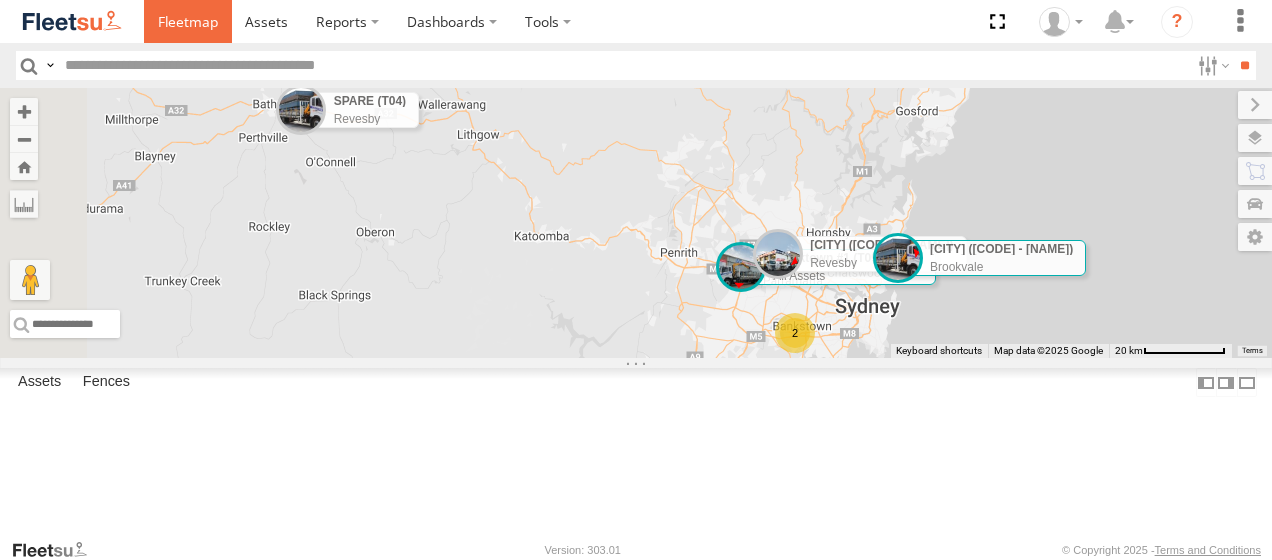 click at bounding box center [188, 21] 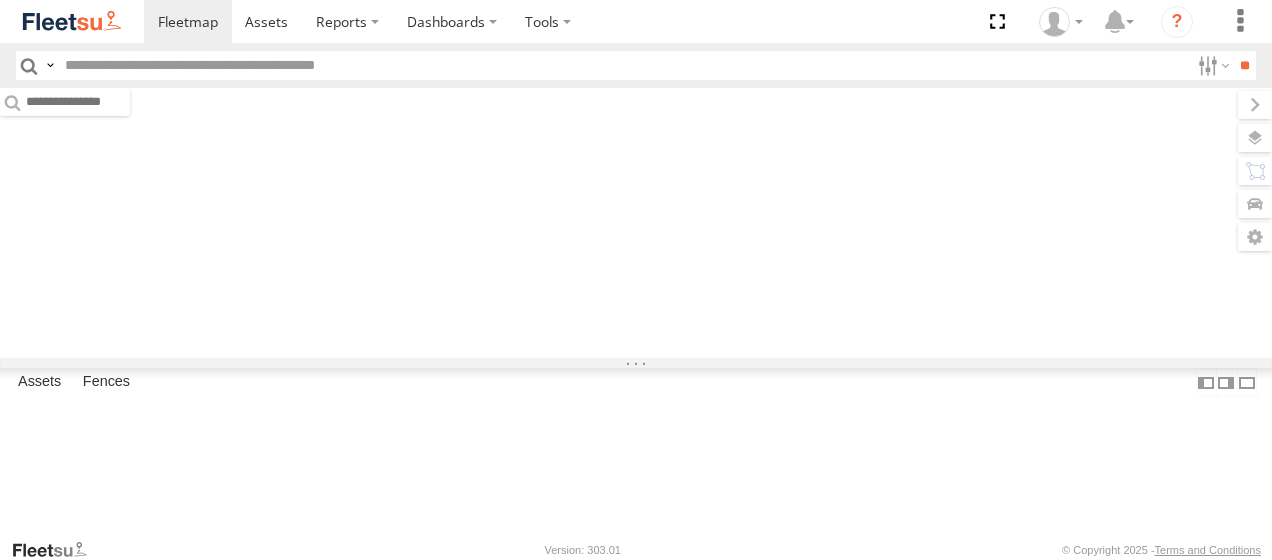 scroll, scrollTop: 0, scrollLeft: 0, axis: both 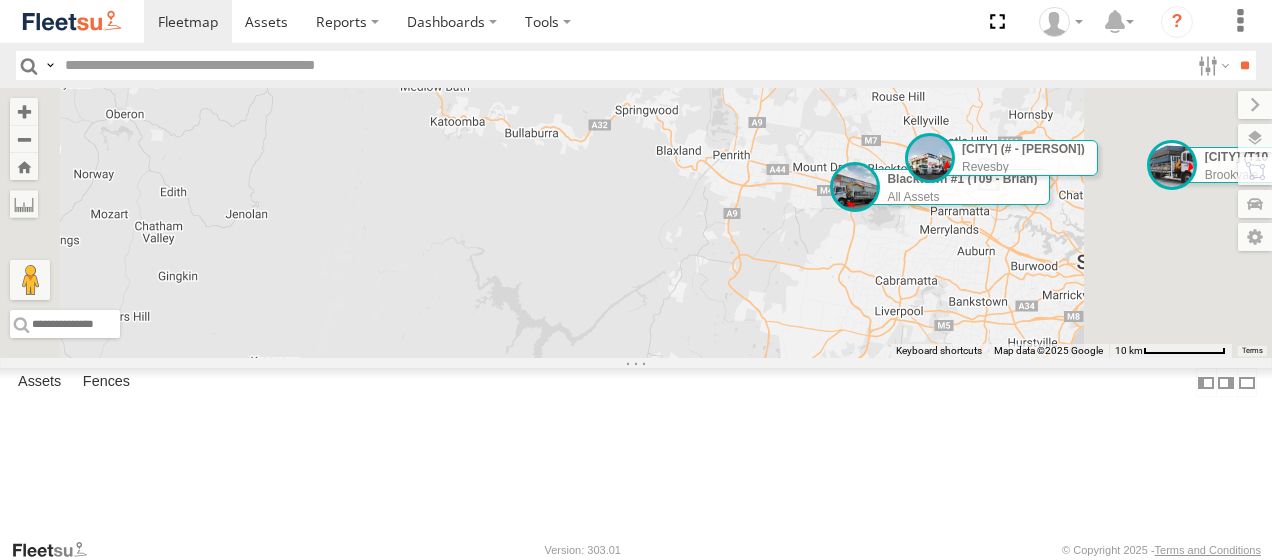 drag, startPoint x: 848, startPoint y: 395, endPoint x: 710, endPoint y: 324, distance: 155.19342 